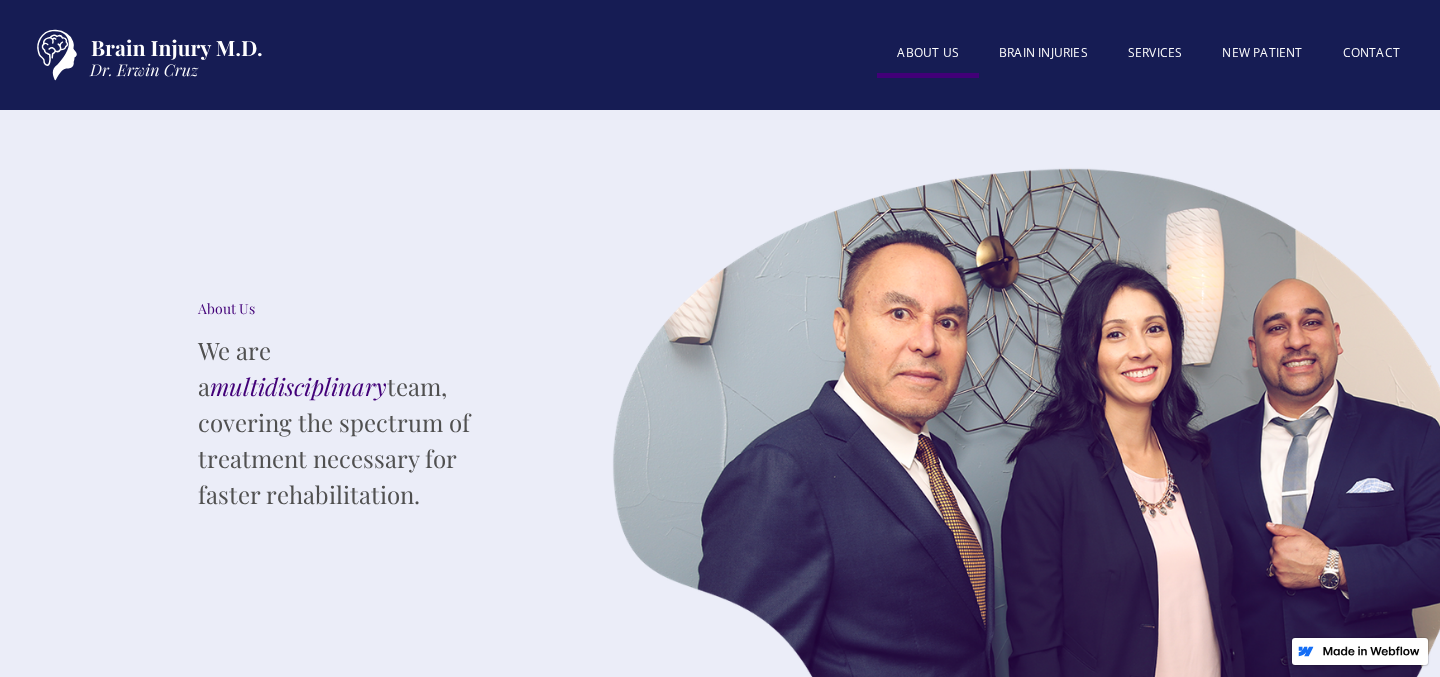 scroll, scrollTop: 0, scrollLeft: 0, axis: both 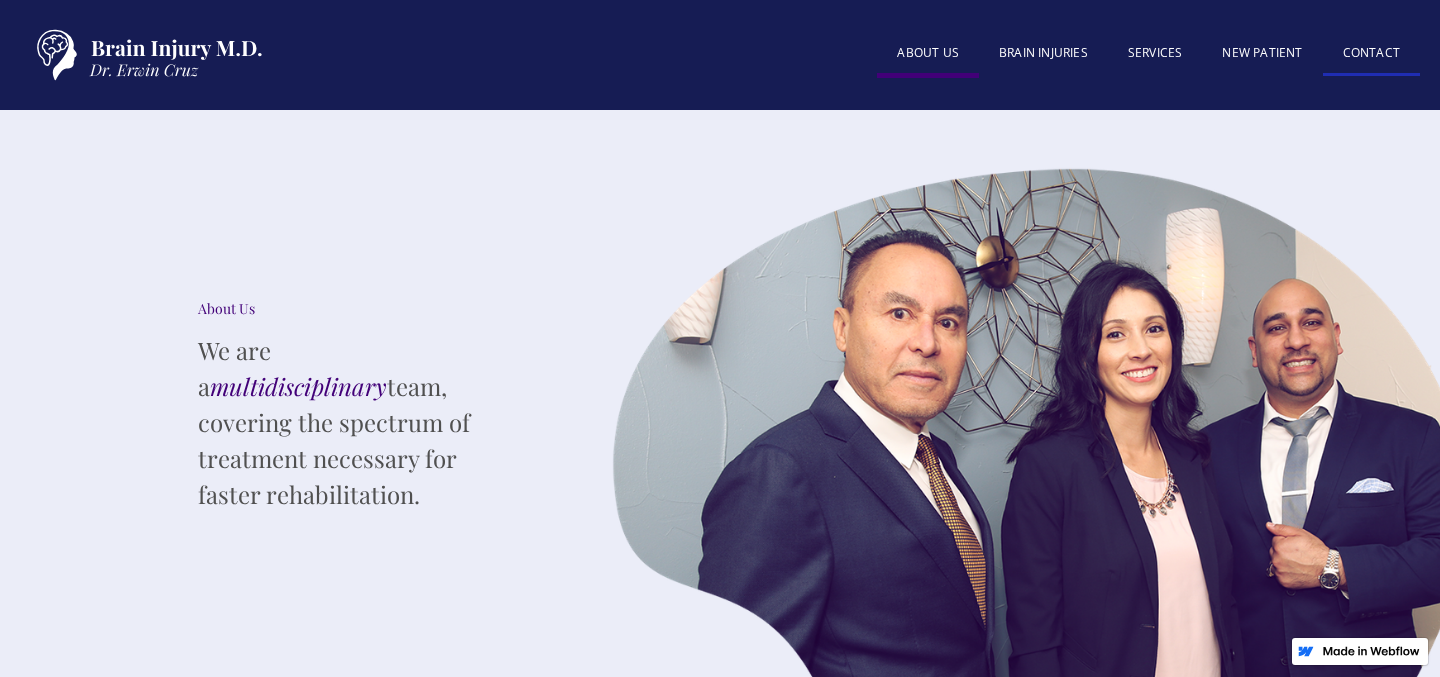 click on "Contact" at bounding box center (1371, 54) 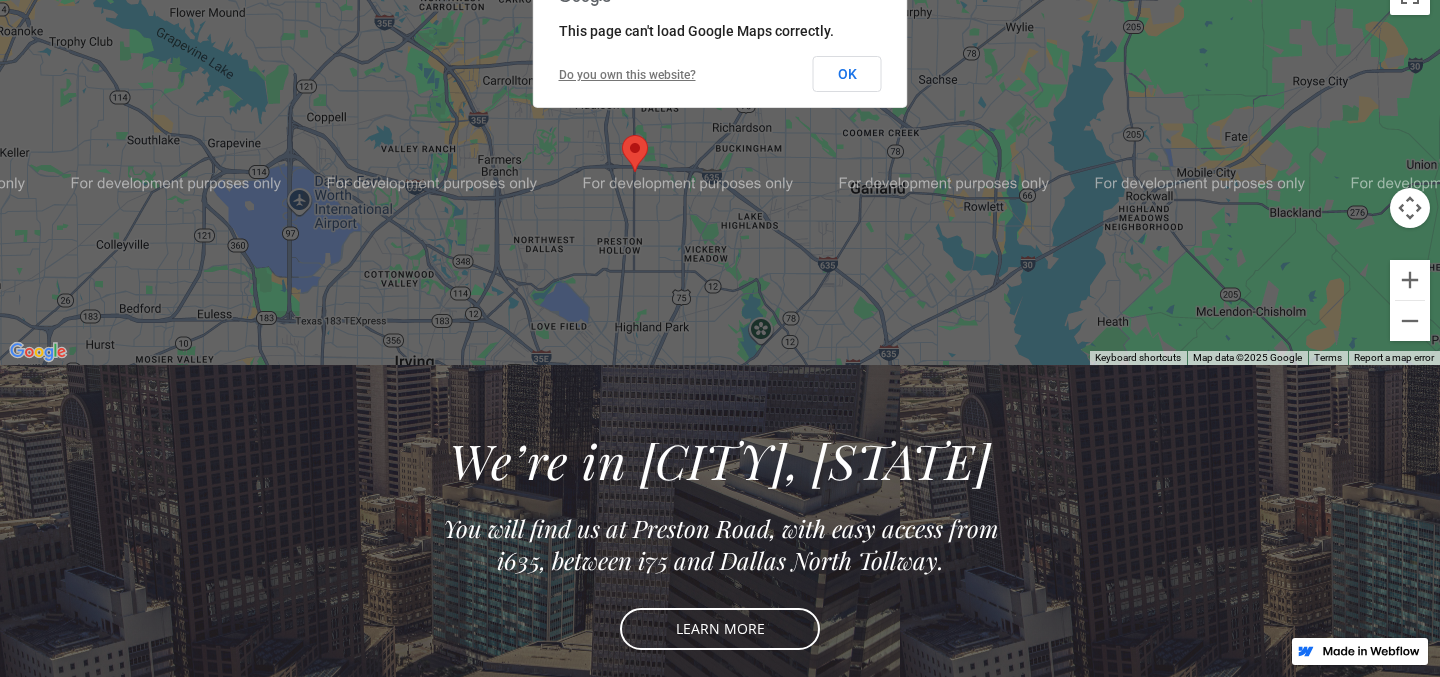 scroll, scrollTop: 0, scrollLeft: 0, axis: both 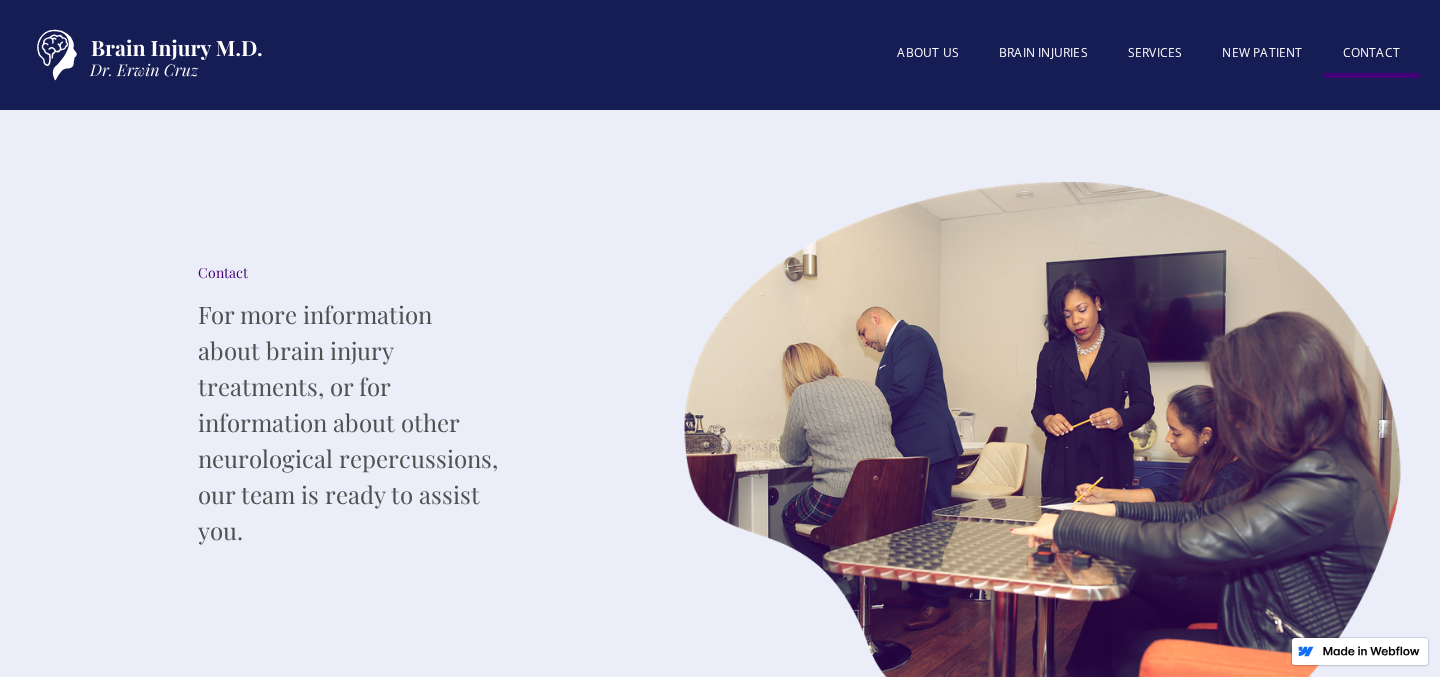 click on "Contact" at bounding box center (1371, 55) 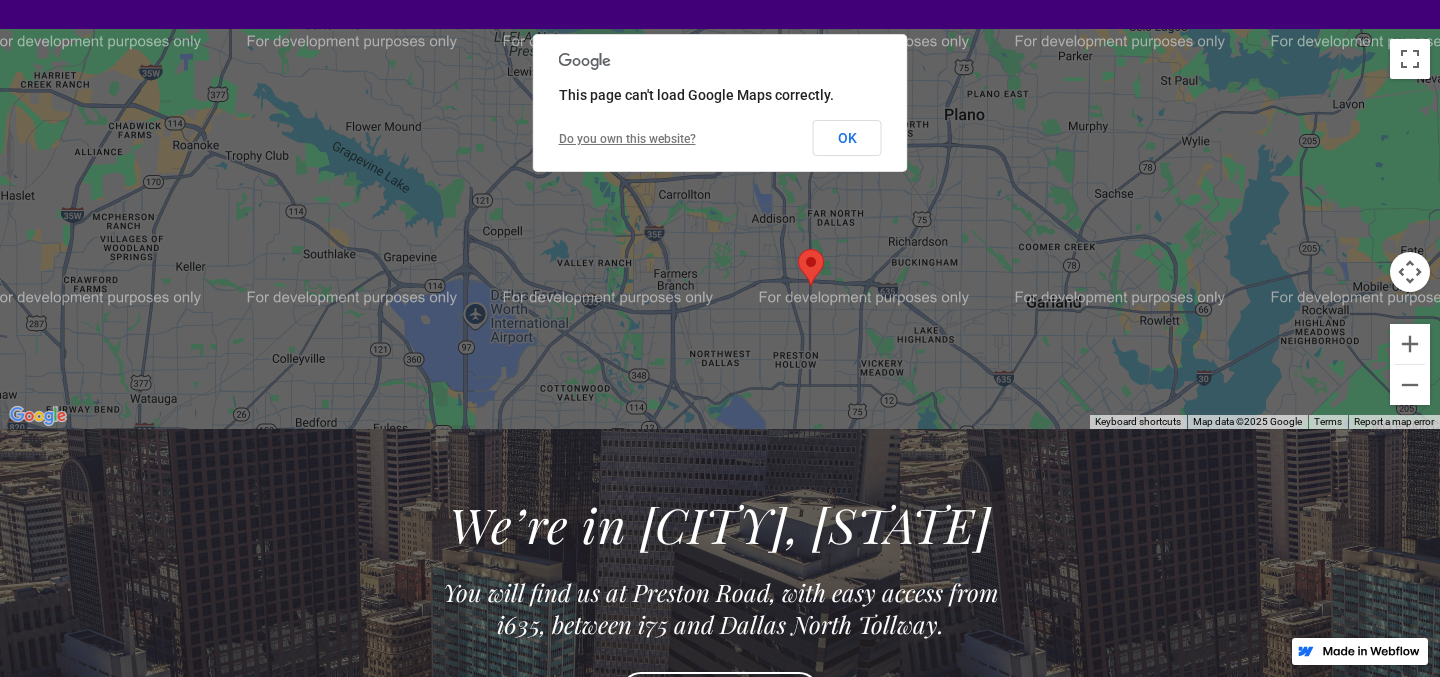 scroll, scrollTop: 2005, scrollLeft: 0, axis: vertical 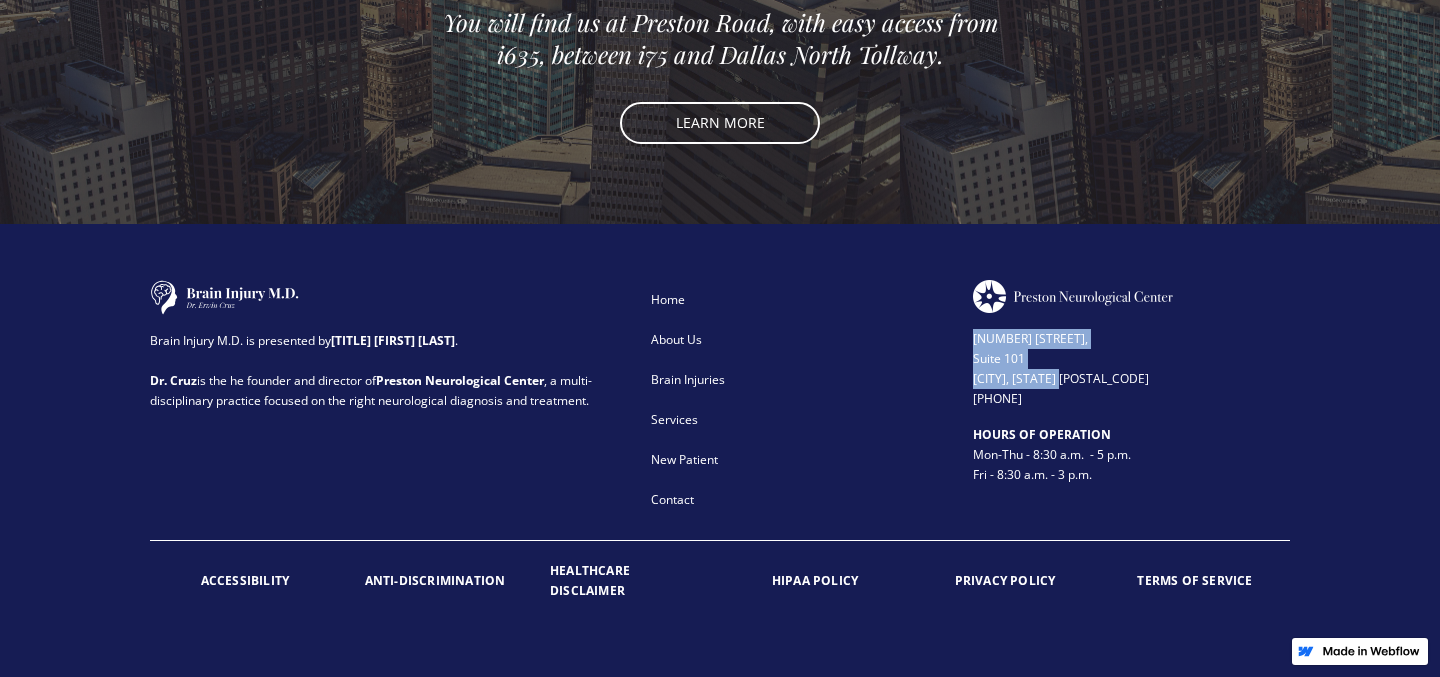 drag, startPoint x: 973, startPoint y: 339, endPoint x: 1107, endPoint y: 381, distance: 140.42792 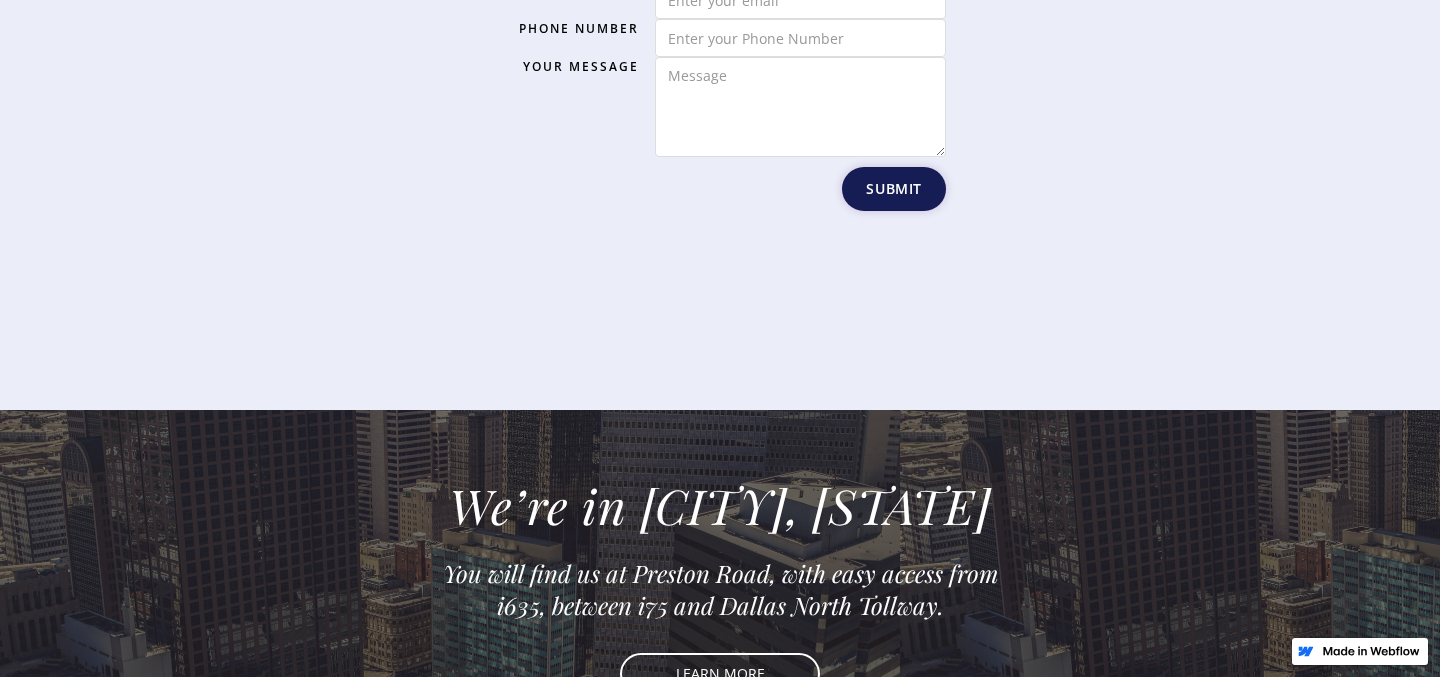 scroll, scrollTop: 3365, scrollLeft: 0, axis: vertical 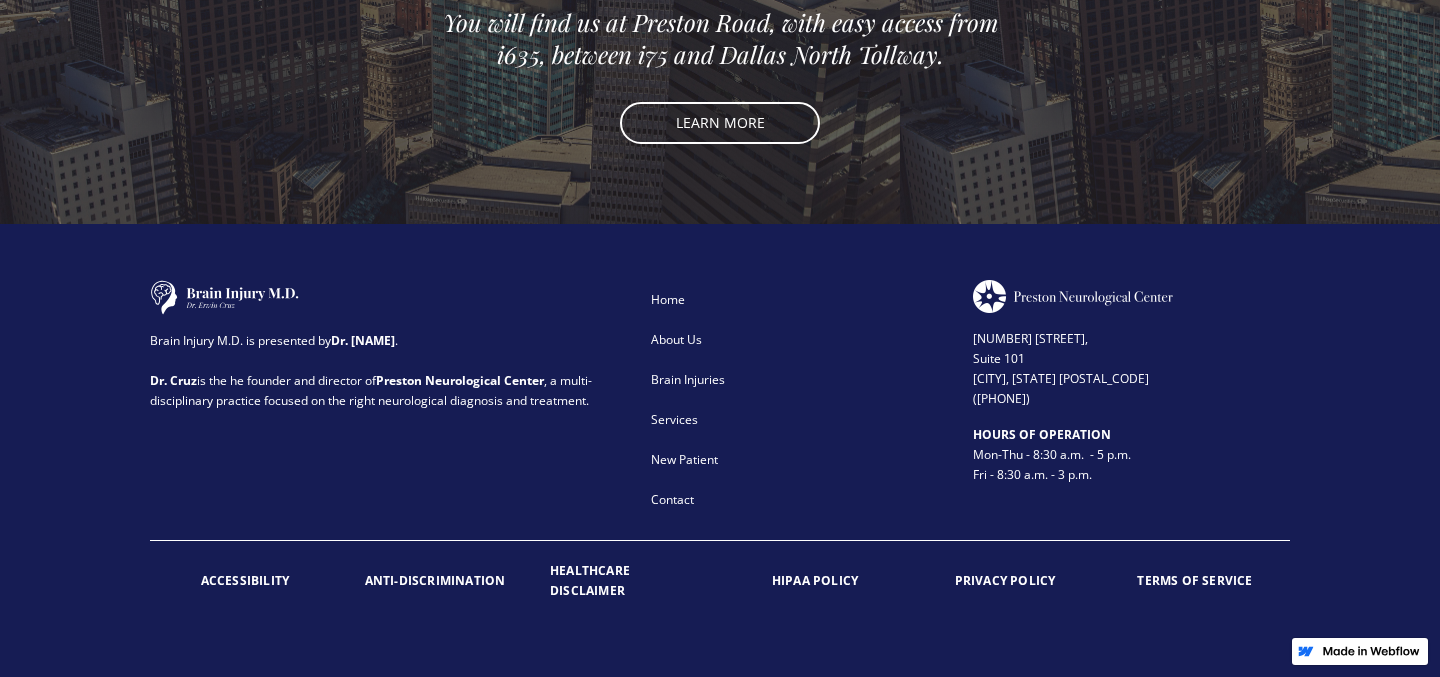 drag, startPoint x: 1071, startPoint y: 395, endPoint x: 1027, endPoint y: 394, distance: 44.011364 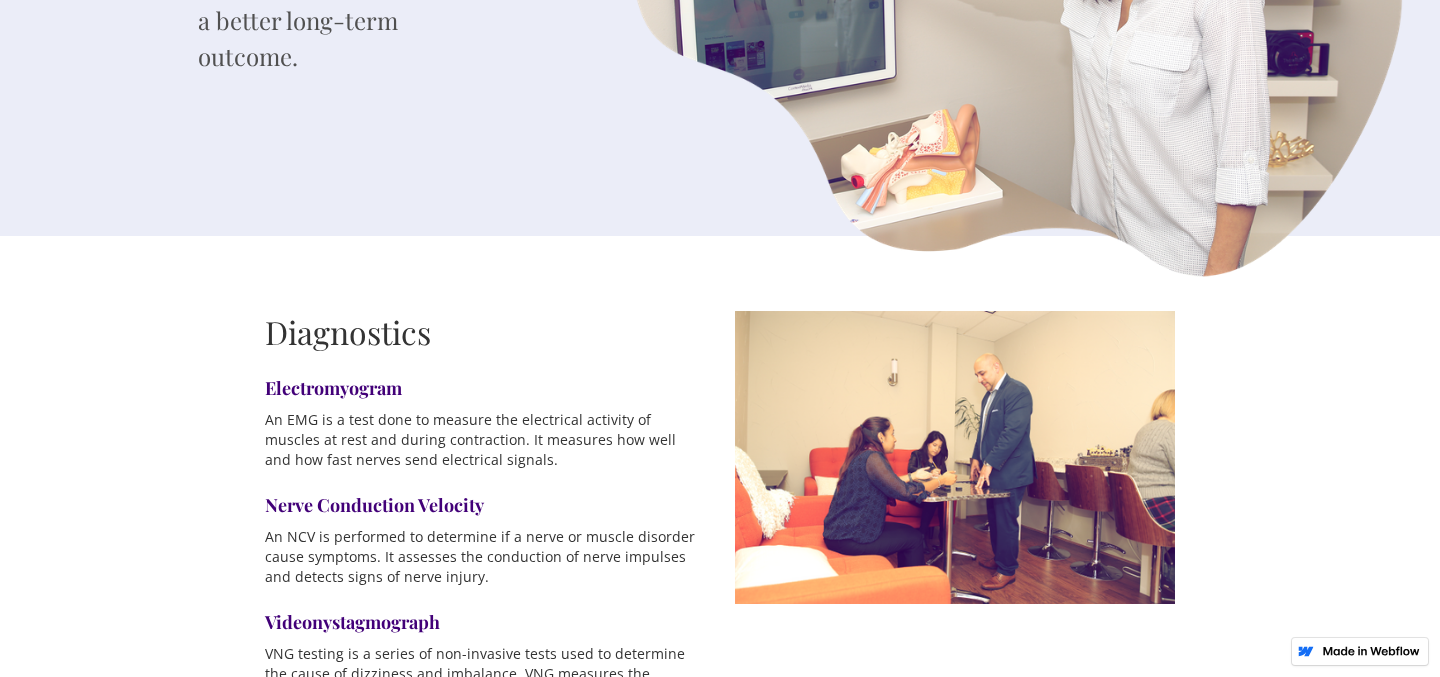scroll, scrollTop: 0, scrollLeft: 0, axis: both 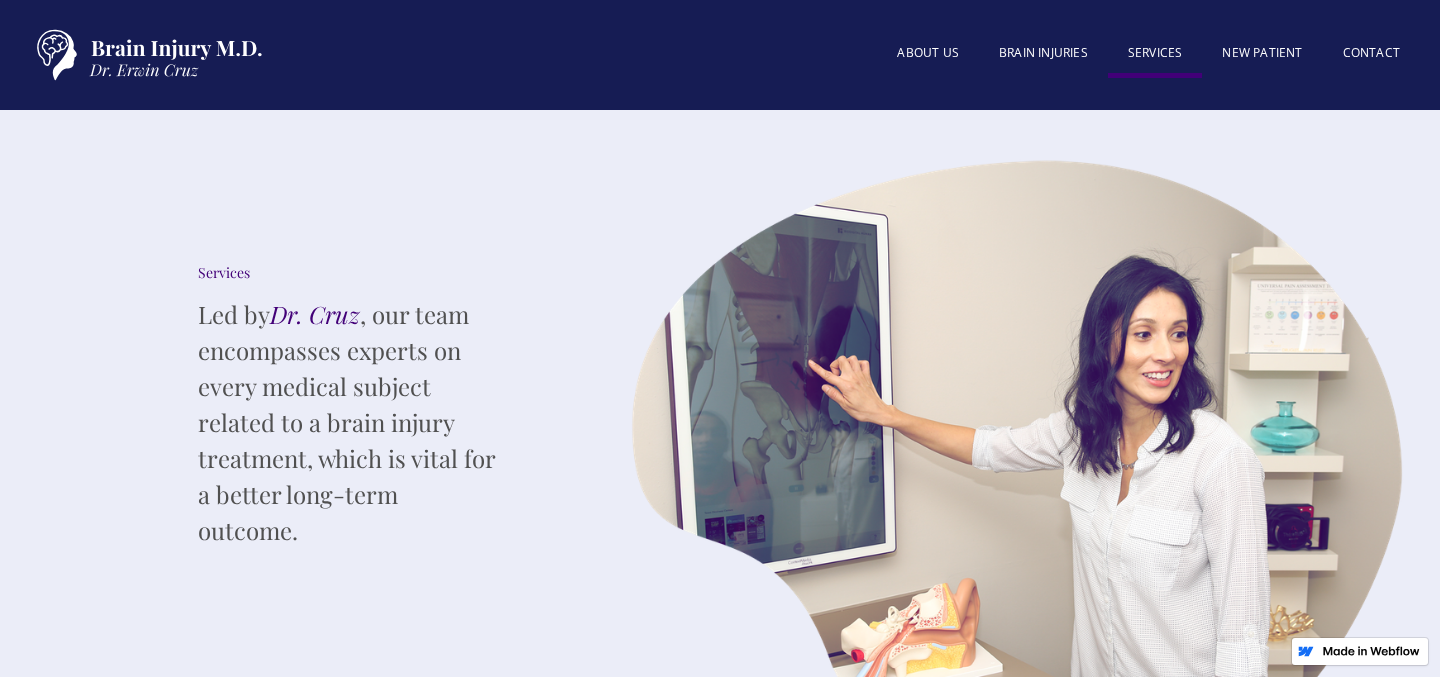 click at bounding box center [145, 55] 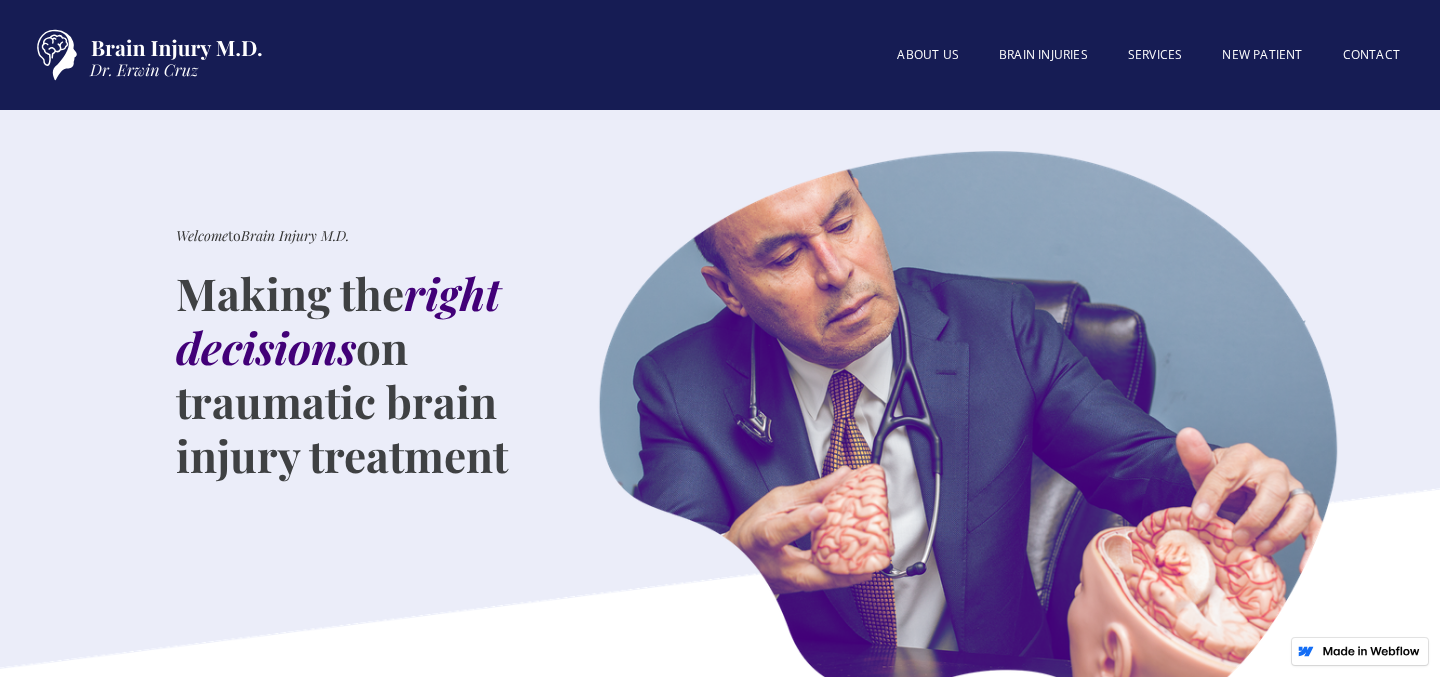 scroll, scrollTop: 0, scrollLeft: 0, axis: both 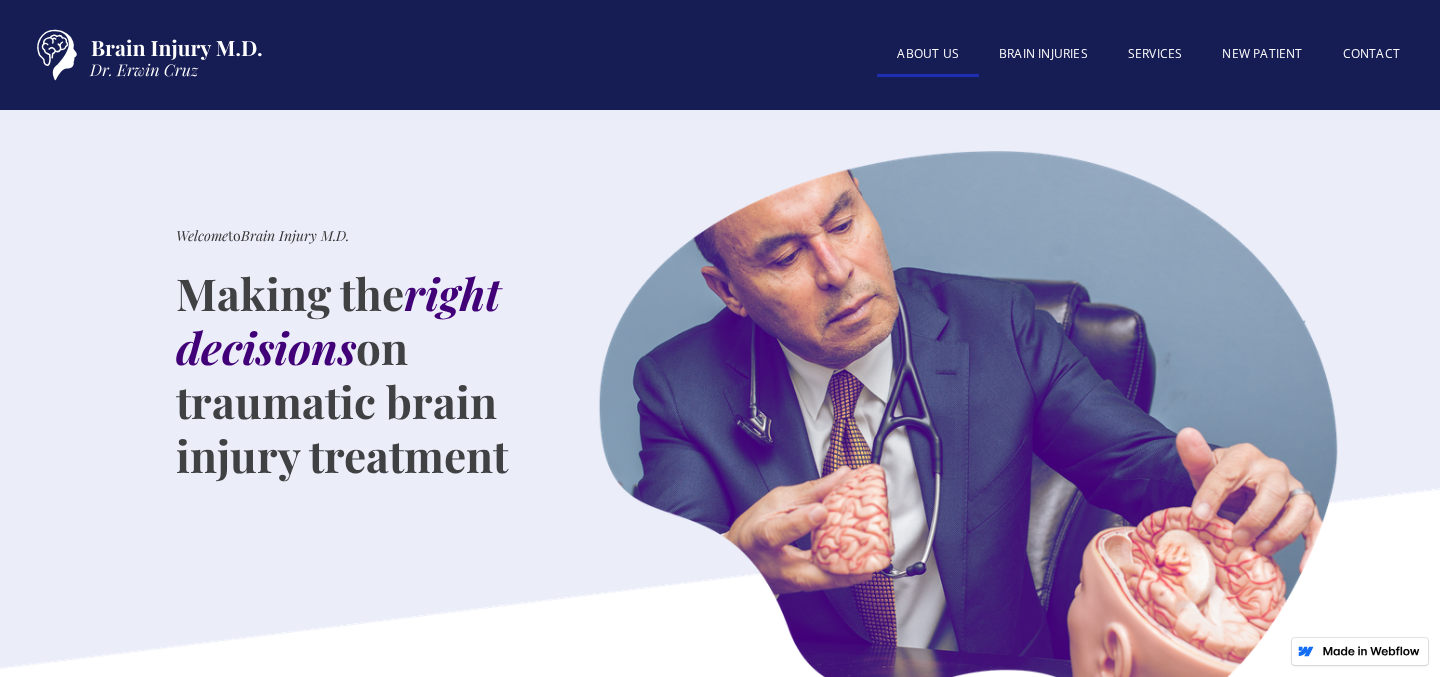click on "About US" at bounding box center (928, 55) 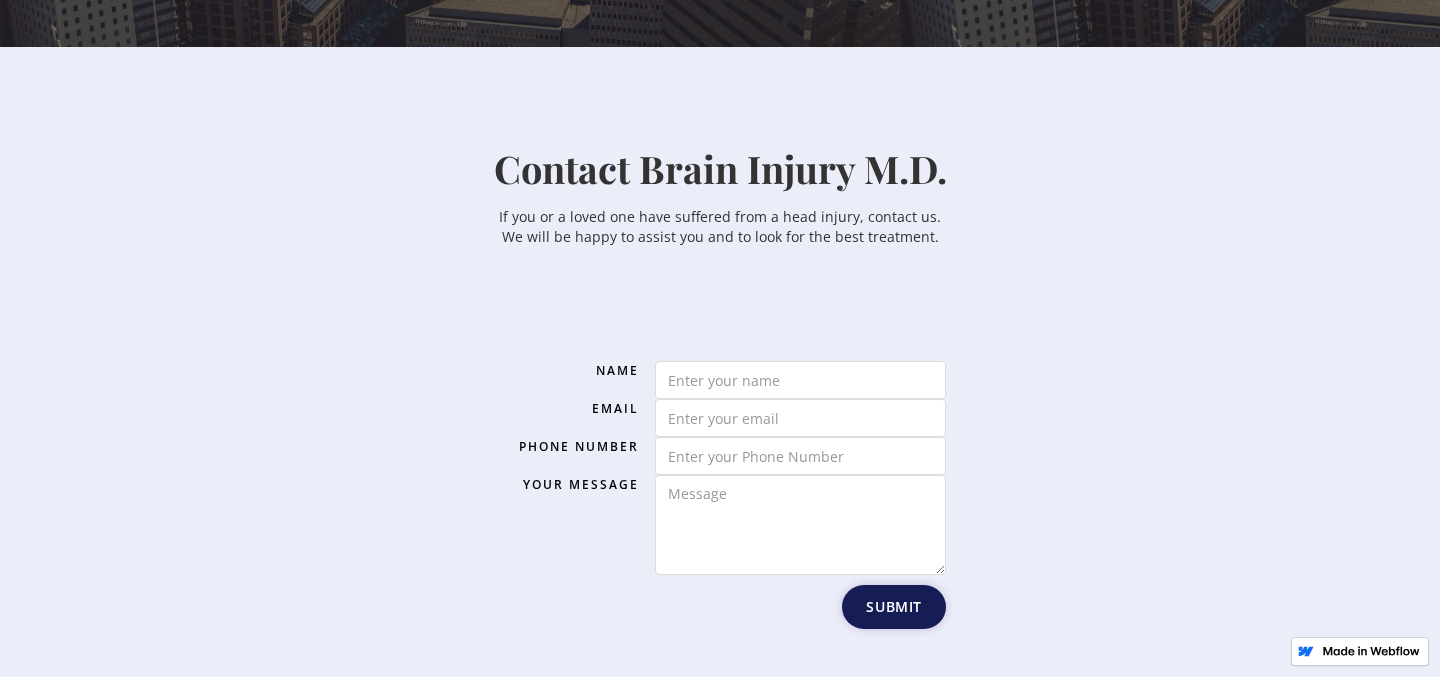 scroll, scrollTop: 2750, scrollLeft: 0, axis: vertical 